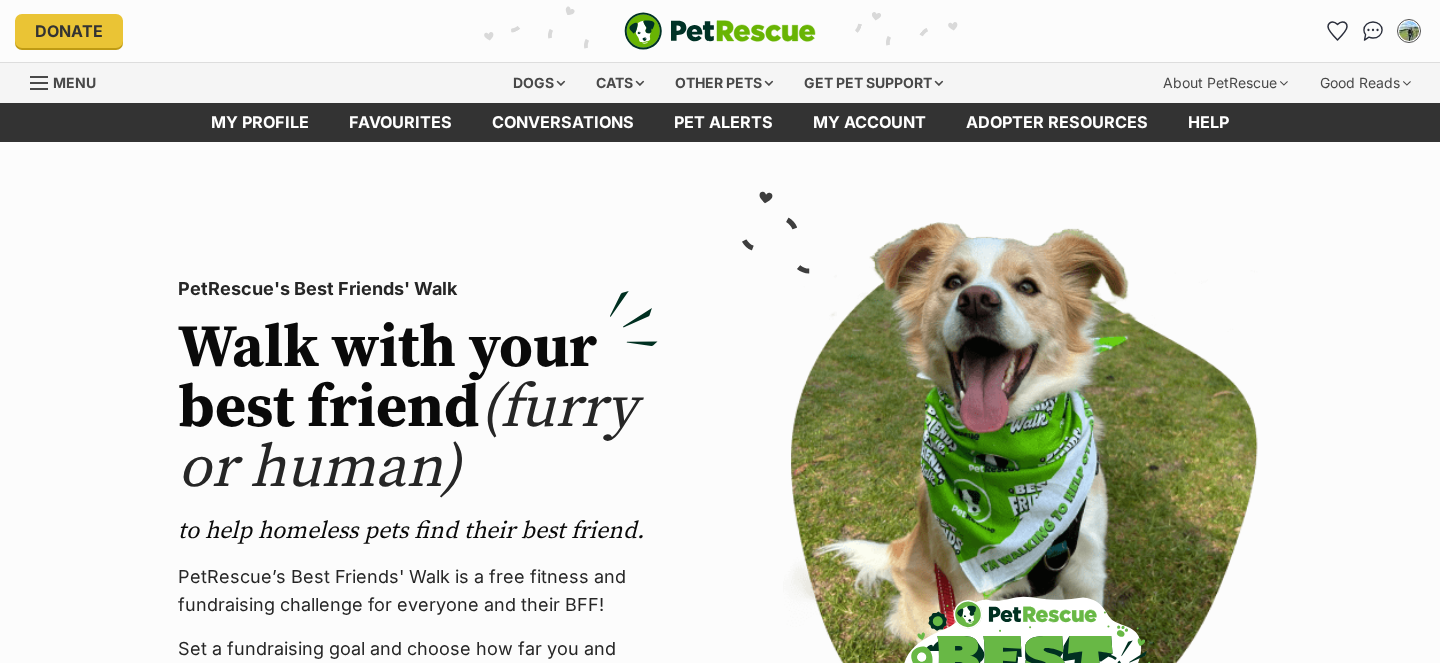 scroll, scrollTop: 0, scrollLeft: 0, axis: both 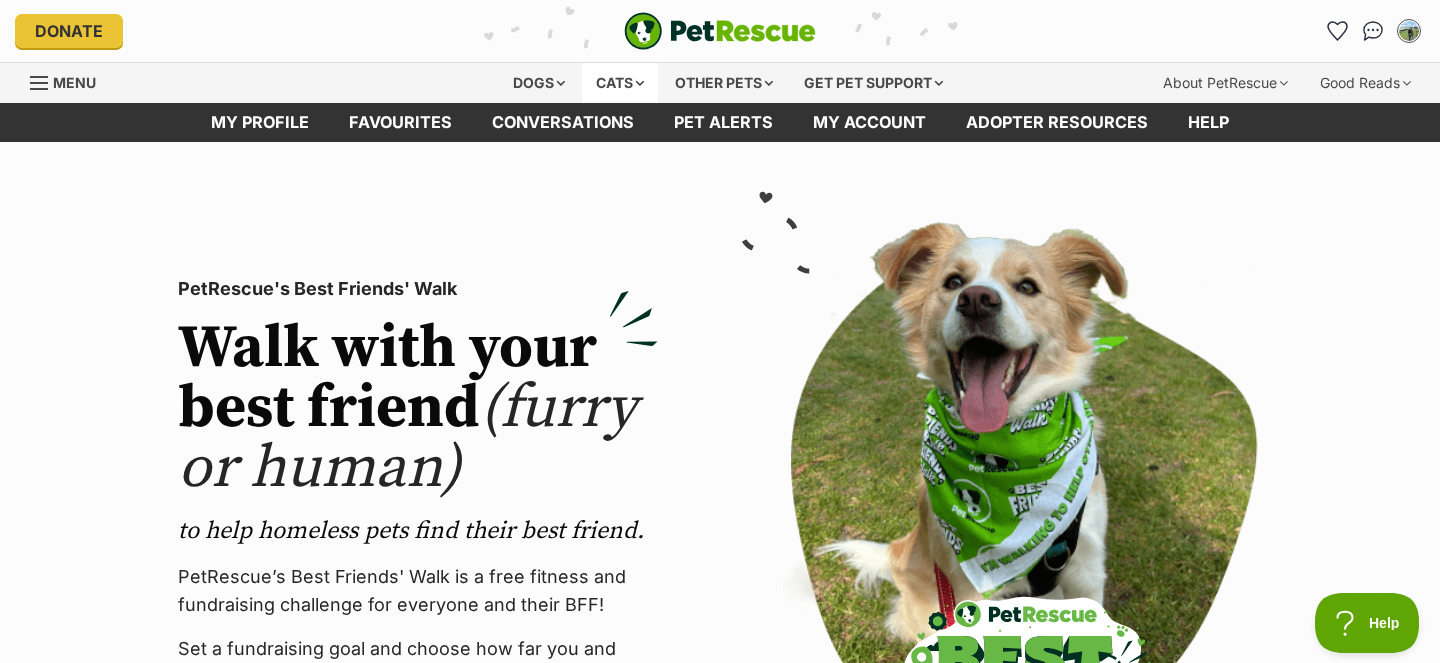 click on "Cats" at bounding box center [620, 83] 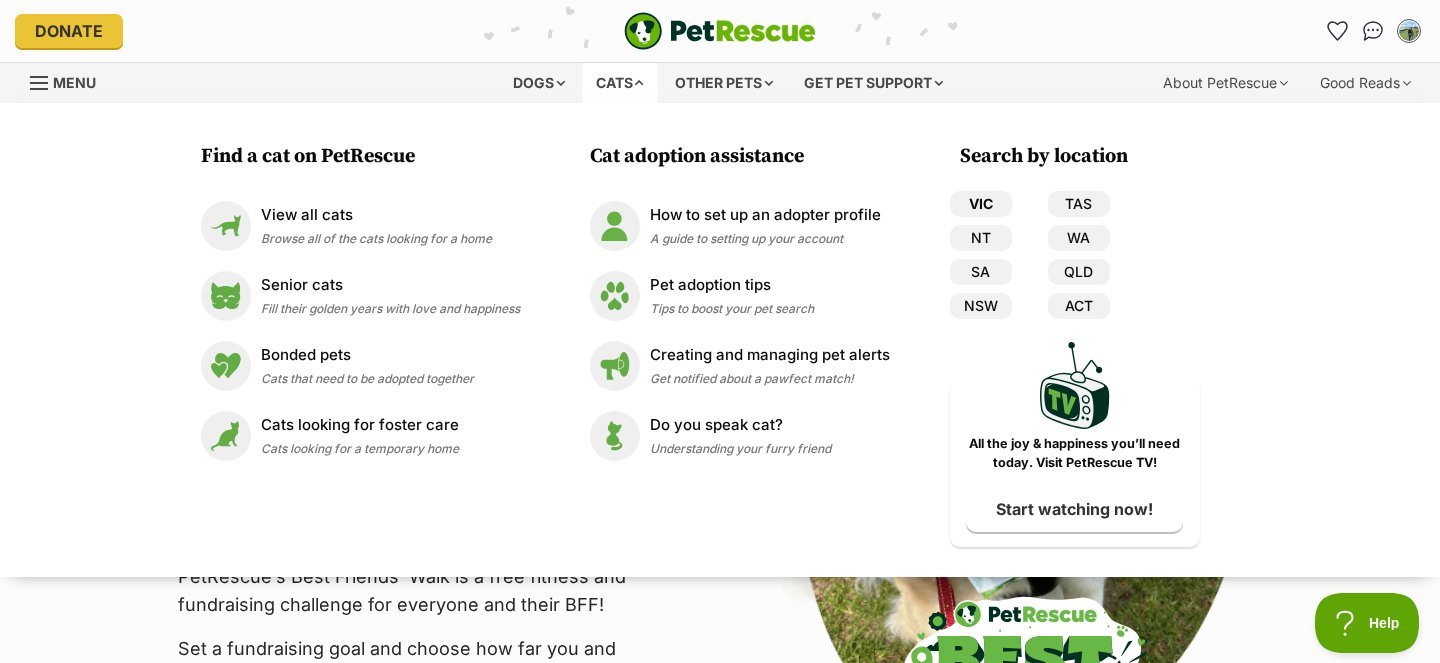 click on "VIC" at bounding box center (981, 204) 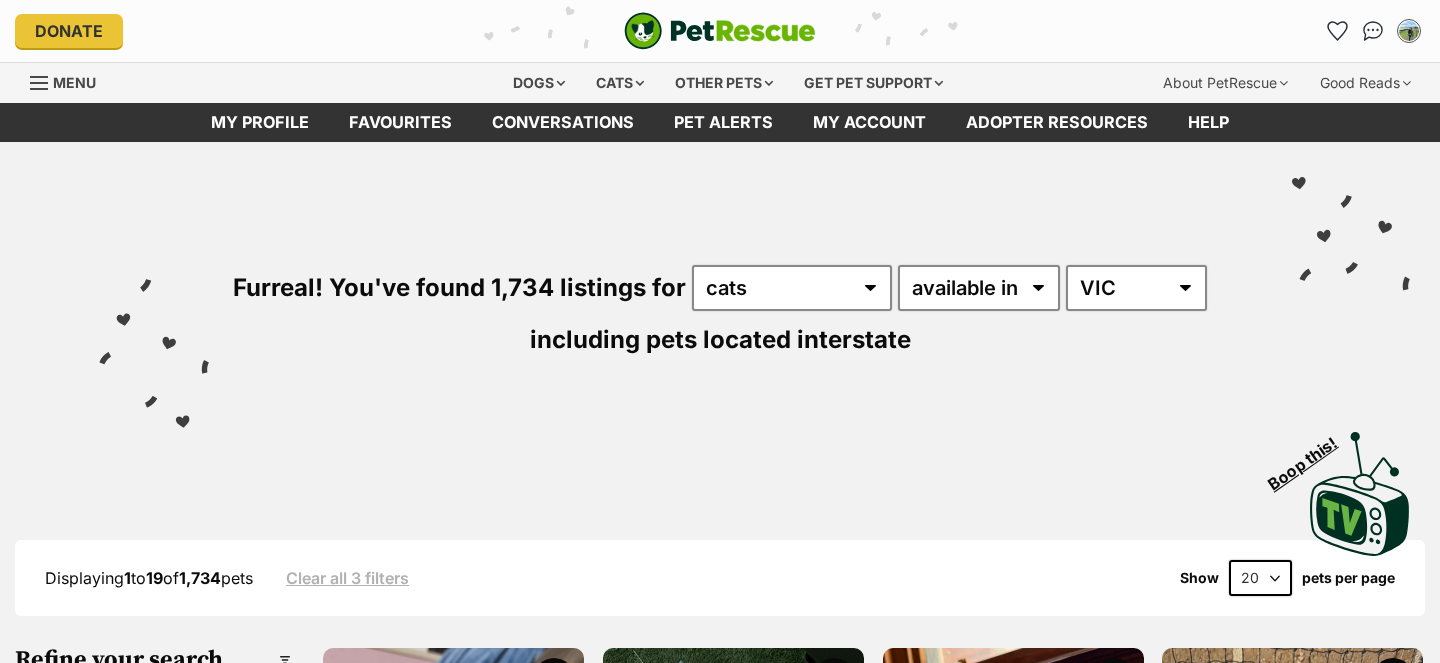 scroll, scrollTop: 0, scrollLeft: 0, axis: both 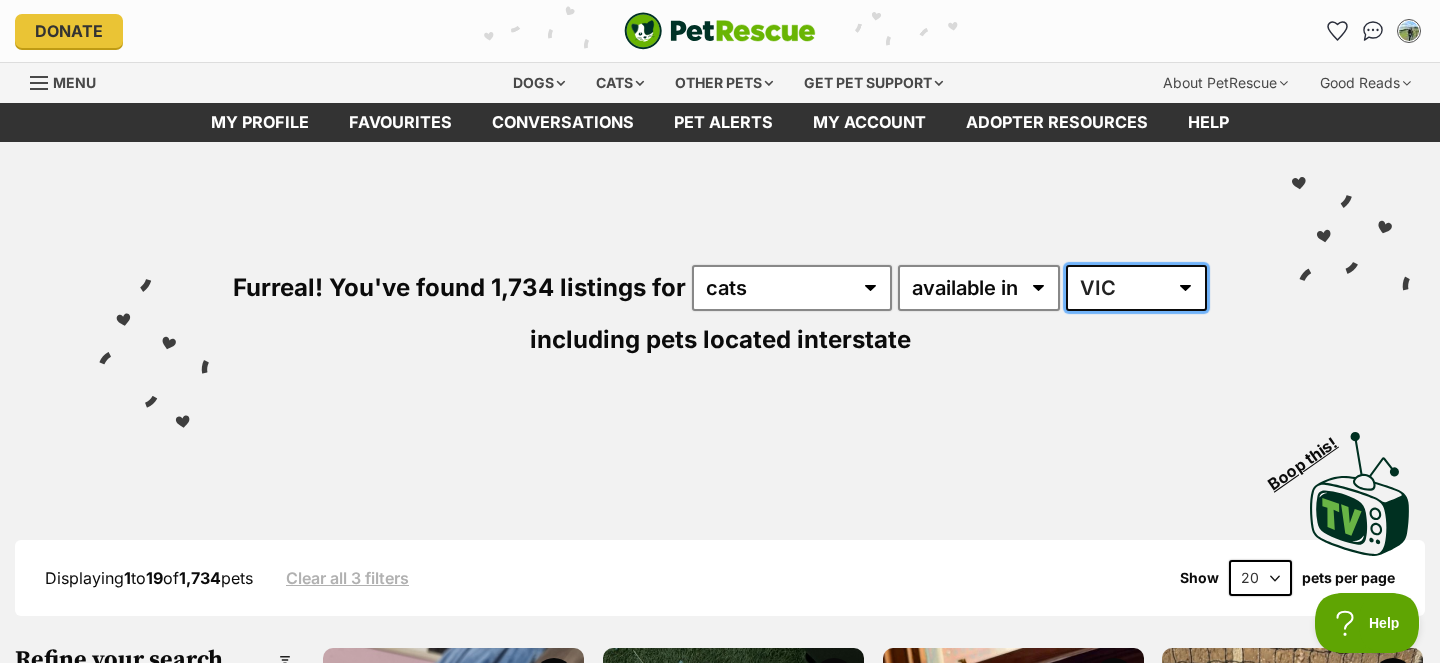 click on "Australia
ACT
NSW
NT
QLD
SA
TAS
VIC
WA" at bounding box center (1136, 288) 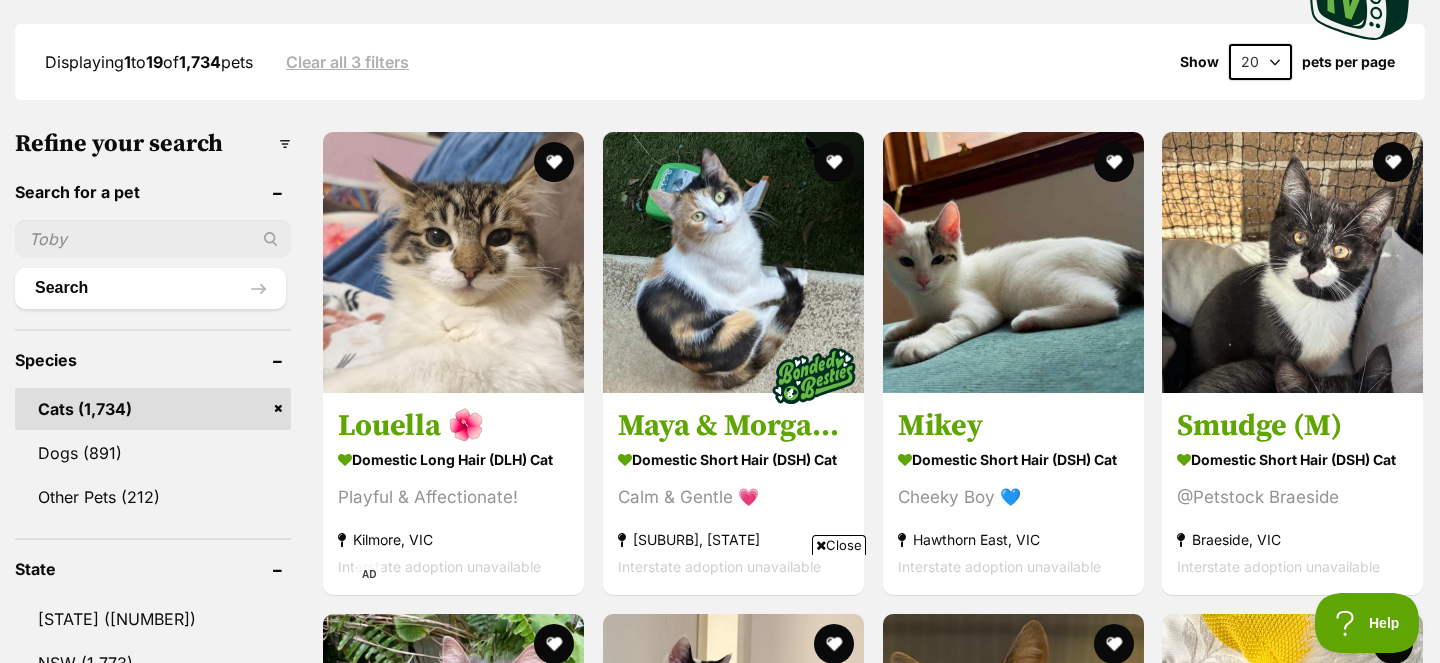scroll, scrollTop: 806, scrollLeft: 0, axis: vertical 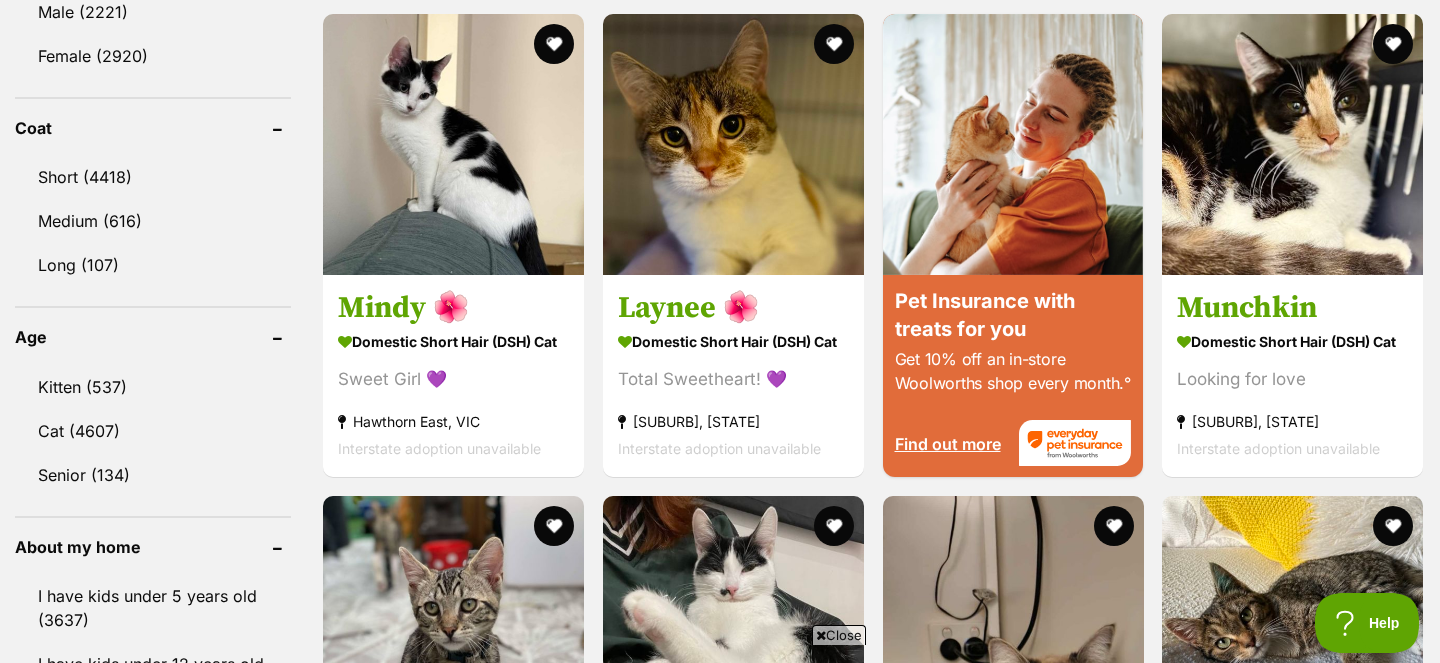 click on "Kitten (537)
Cat (4607)
Senior (134)" at bounding box center (153, 421) 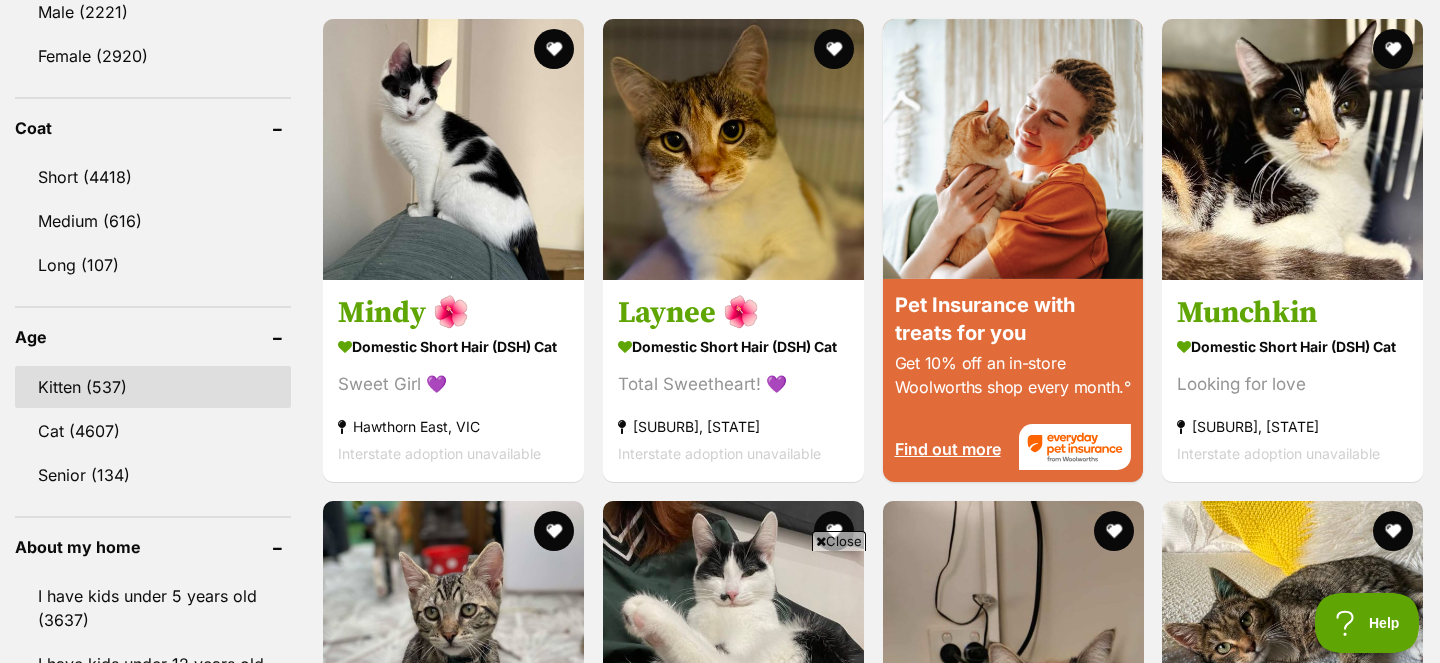 scroll, scrollTop: 0, scrollLeft: 0, axis: both 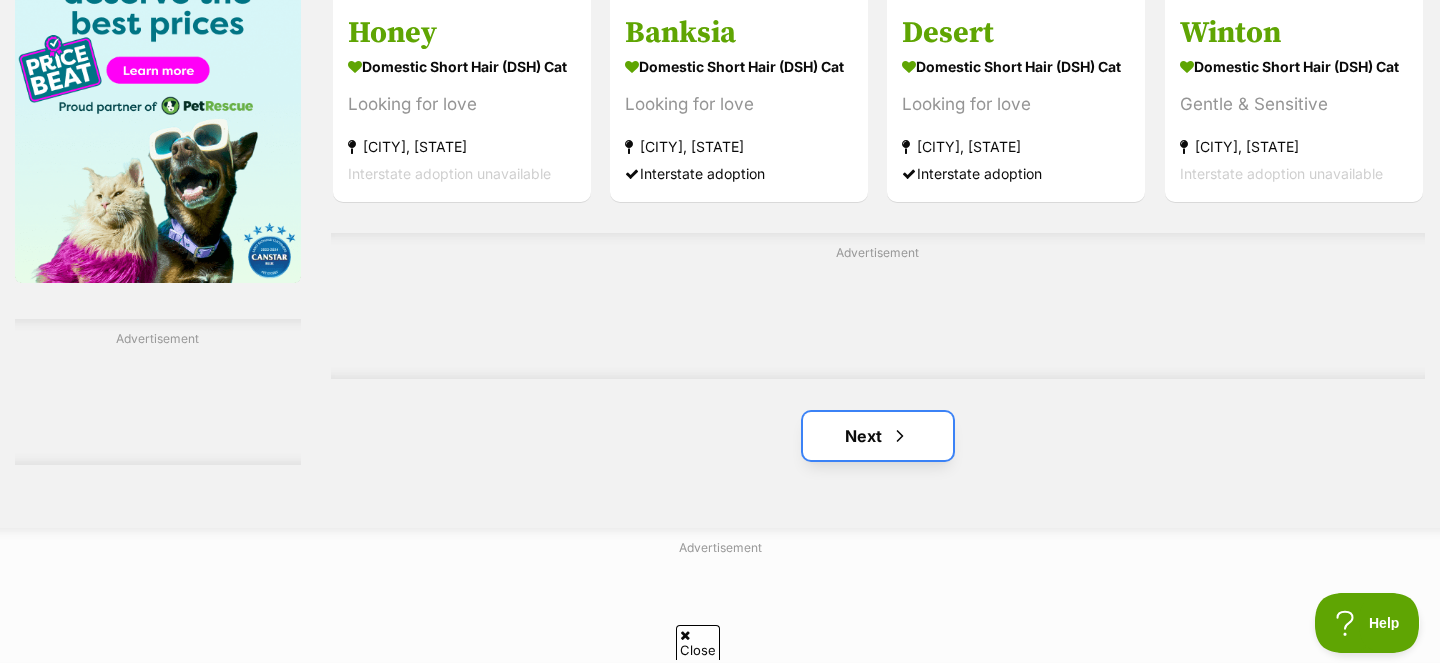 click on "Next" at bounding box center [878, 436] 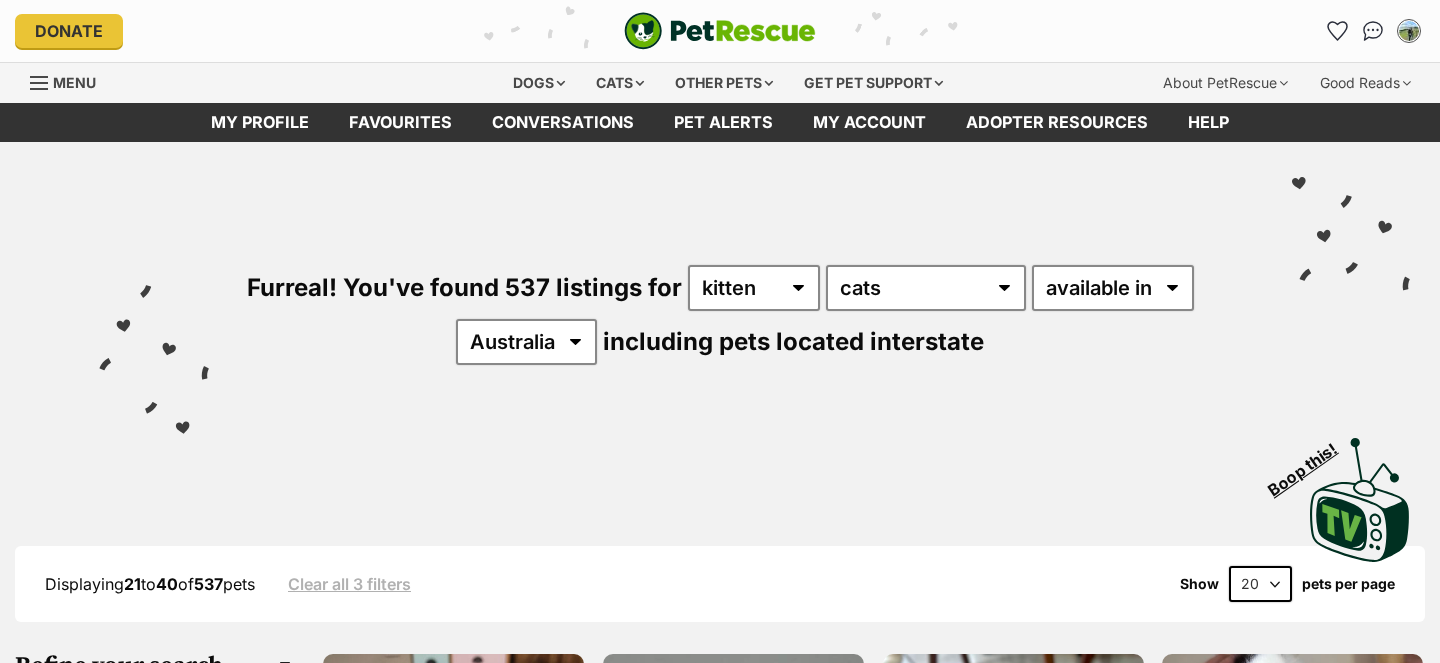 scroll, scrollTop: 0, scrollLeft: 0, axis: both 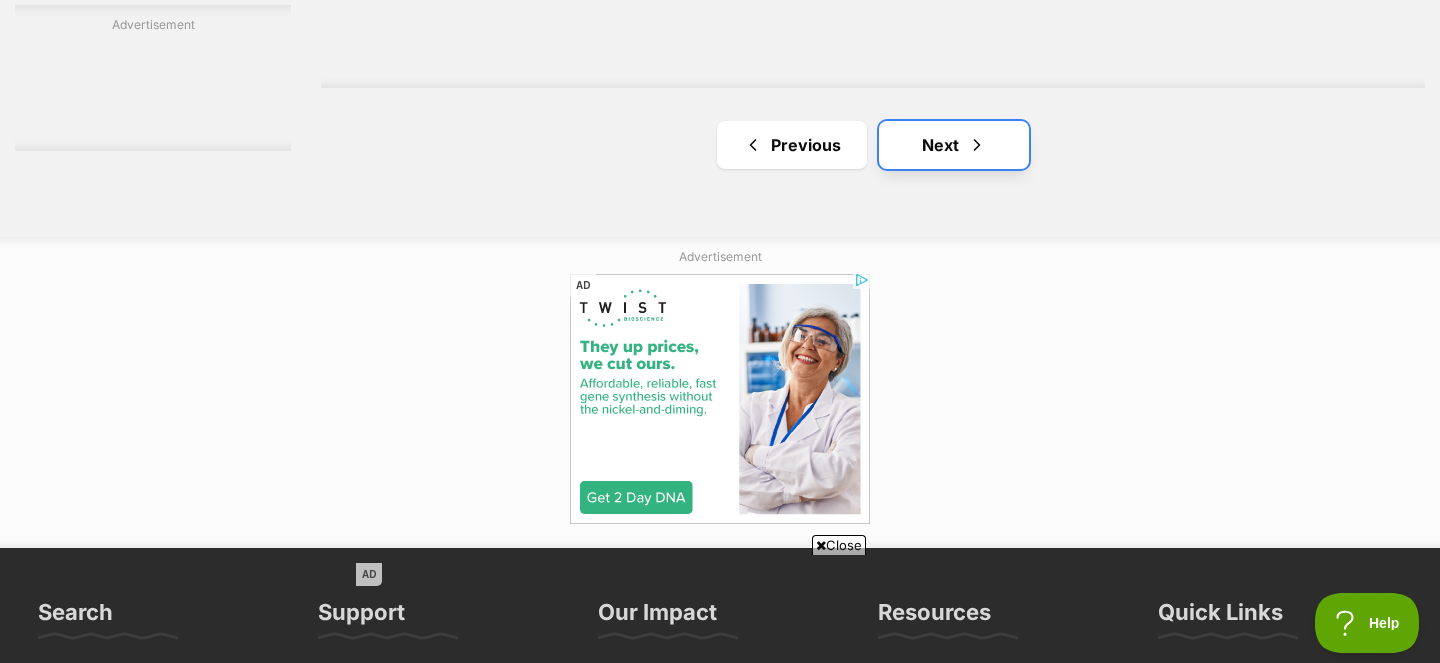 click on "Next" at bounding box center (954, 145) 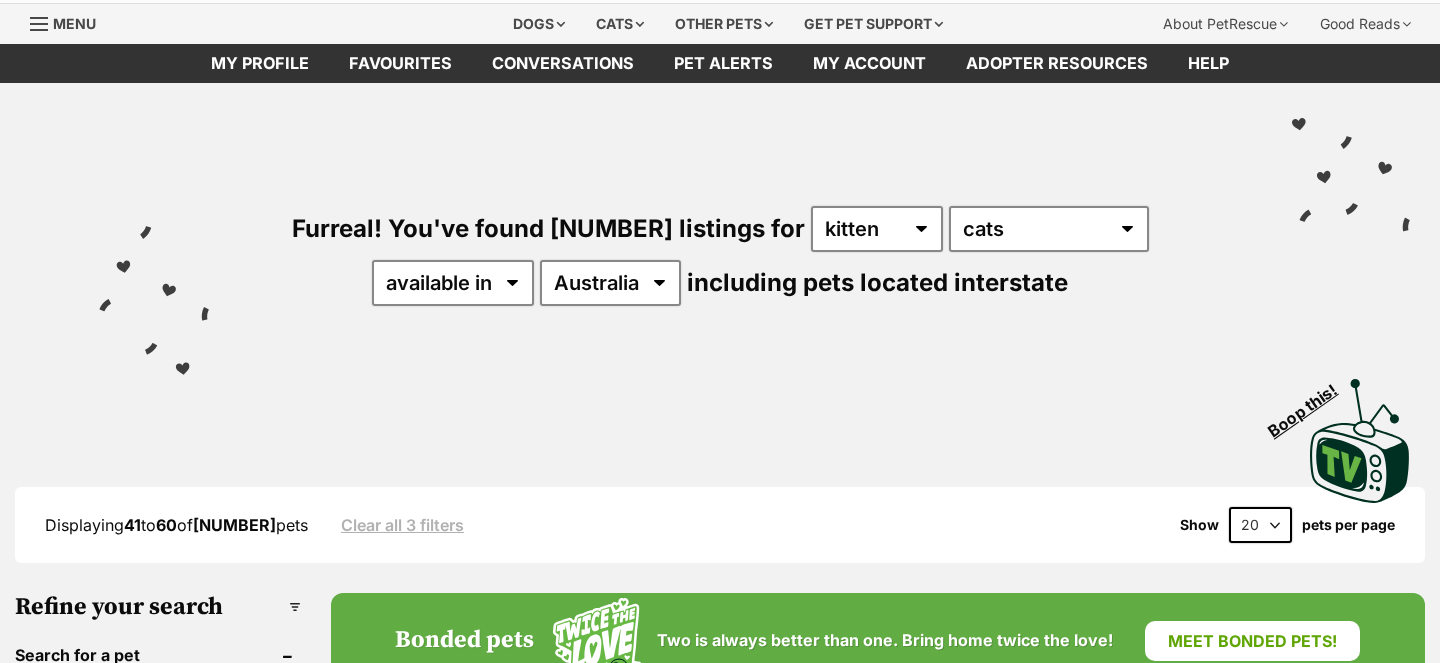 scroll, scrollTop: 0, scrollLeft: 0, axis: both 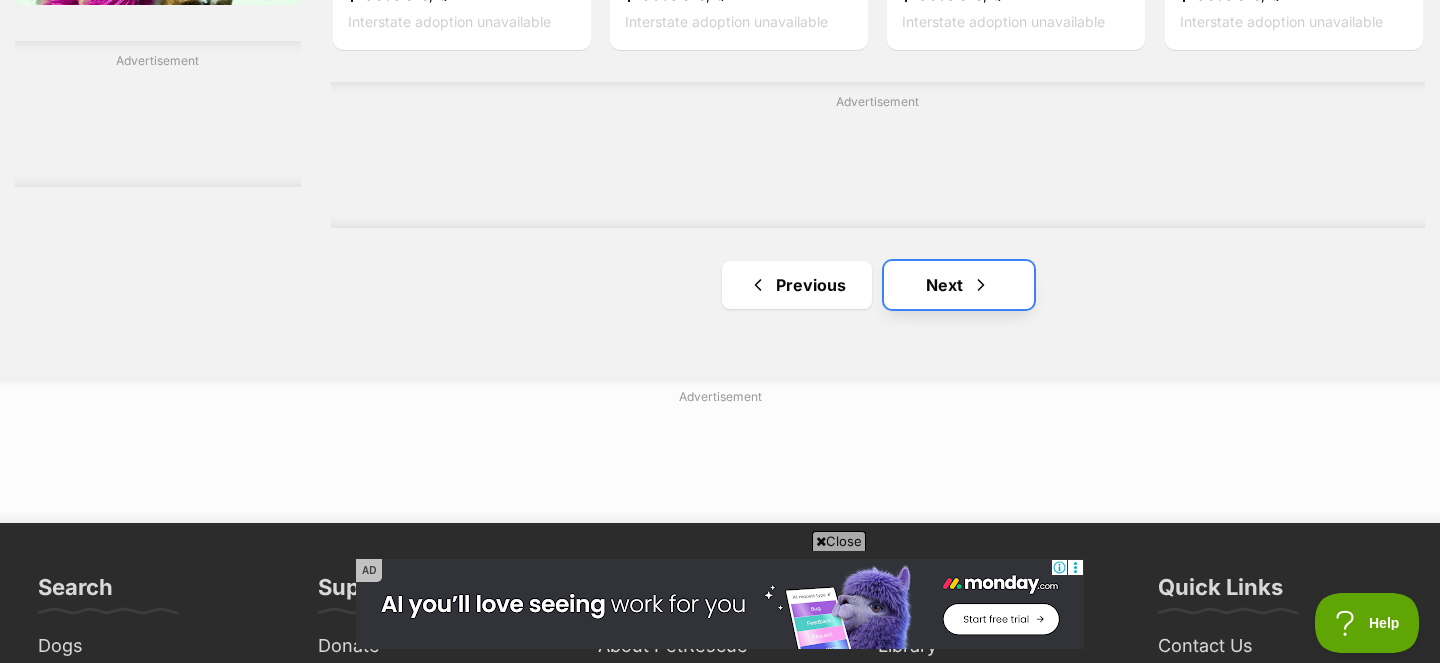 click on "Next" at bounding box center (959, 285) 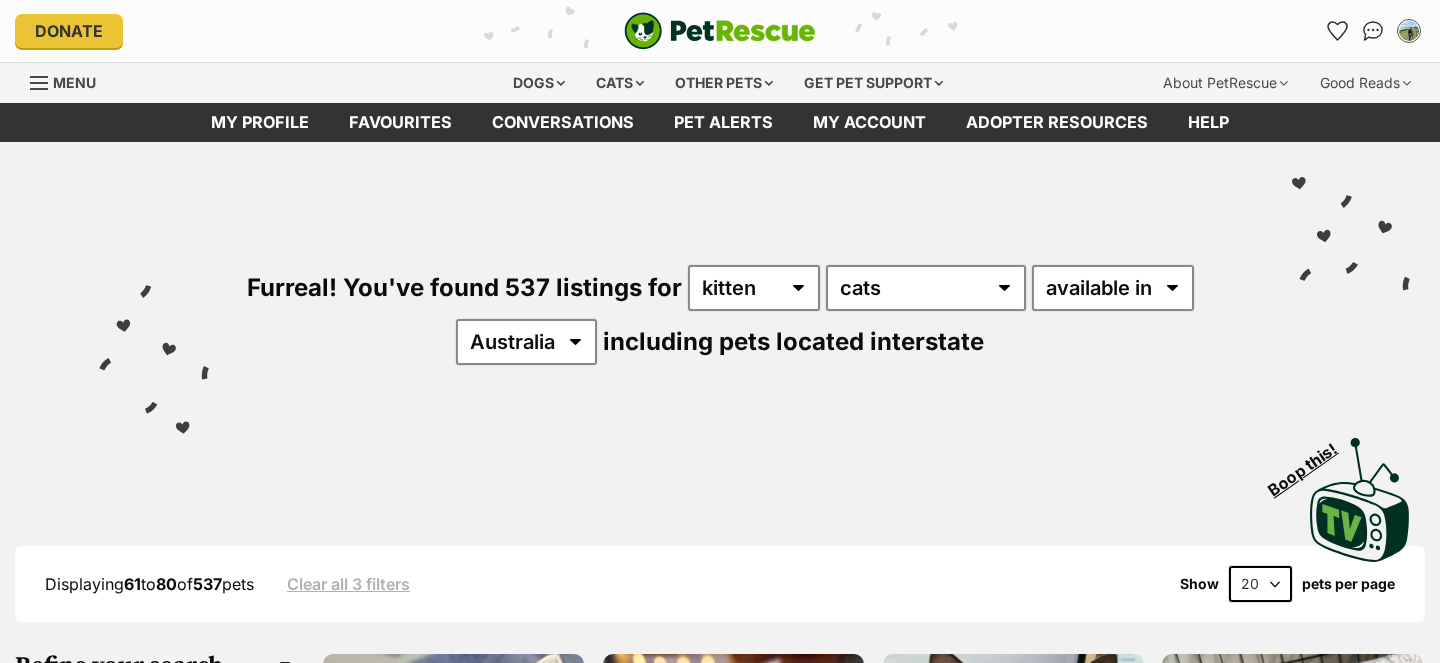 scroll, scrollTop: 0, scrollLeft: 0, axis: both 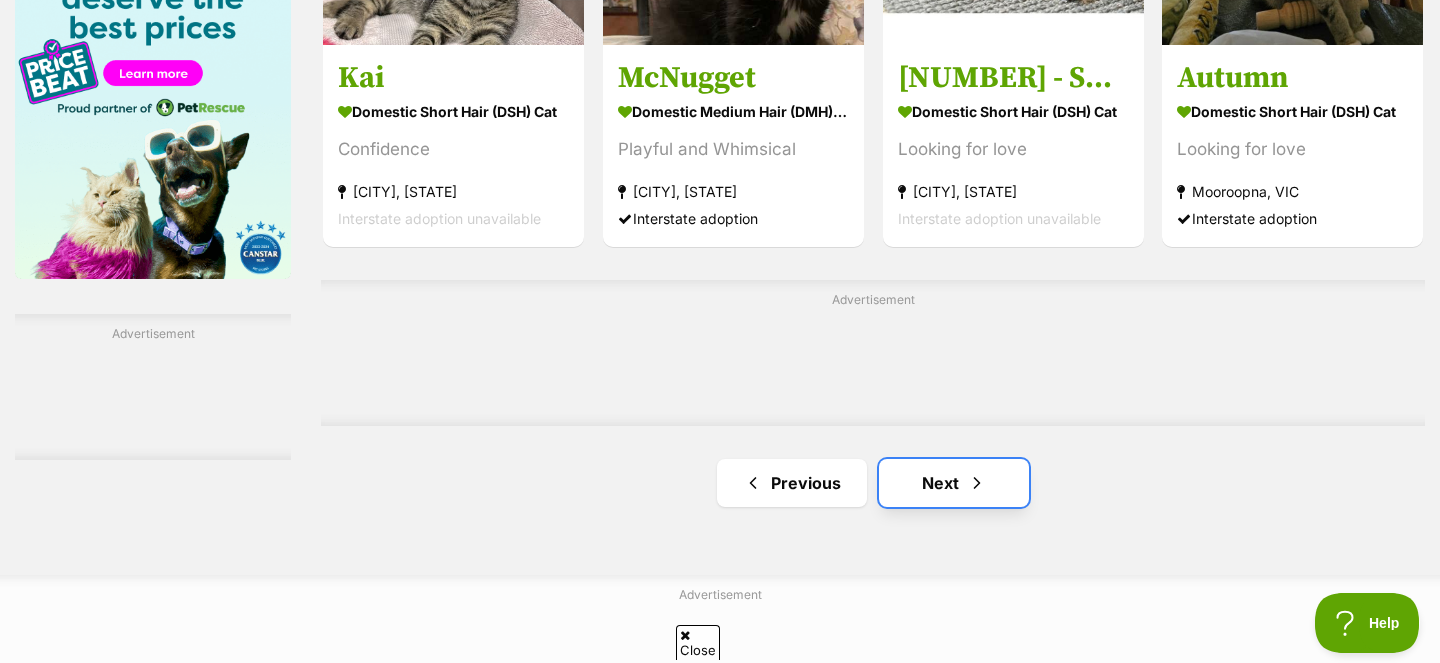 click on "Next" at bounding box center (954, 483) 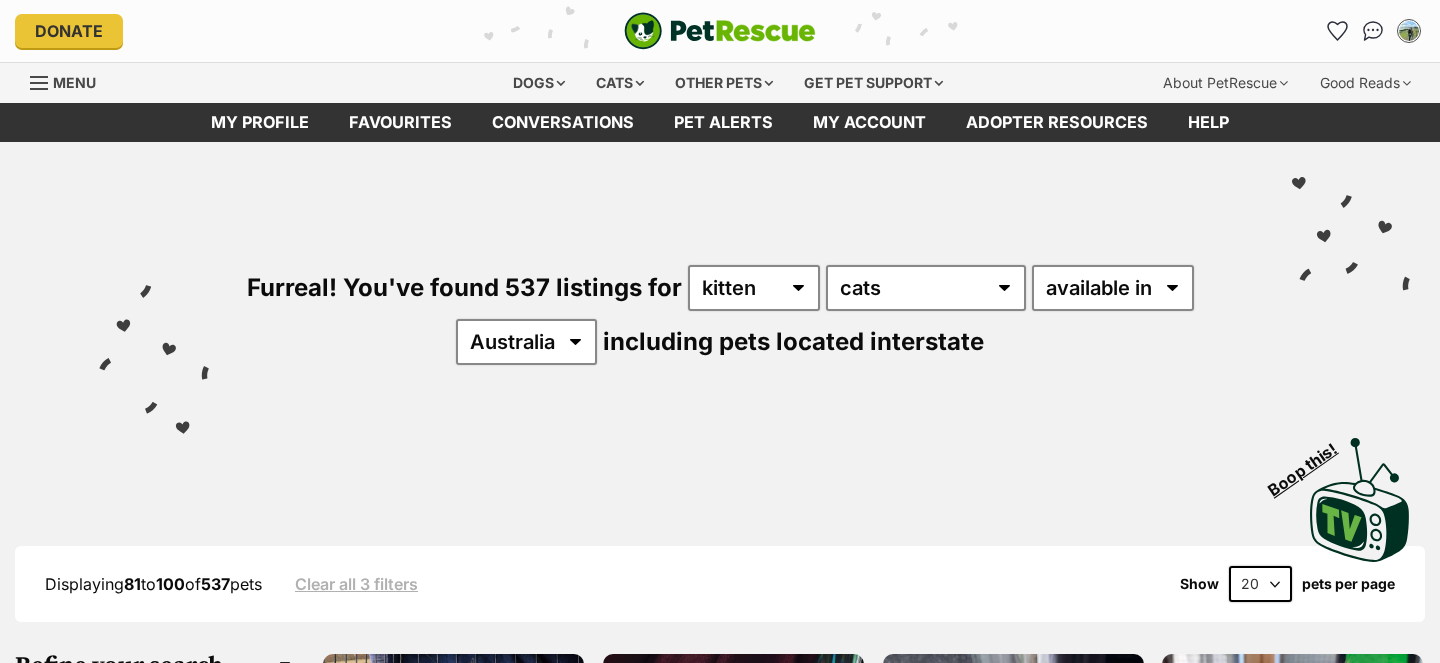 scroll, scrollTop: 0, scrollLeft: 0, axis: both 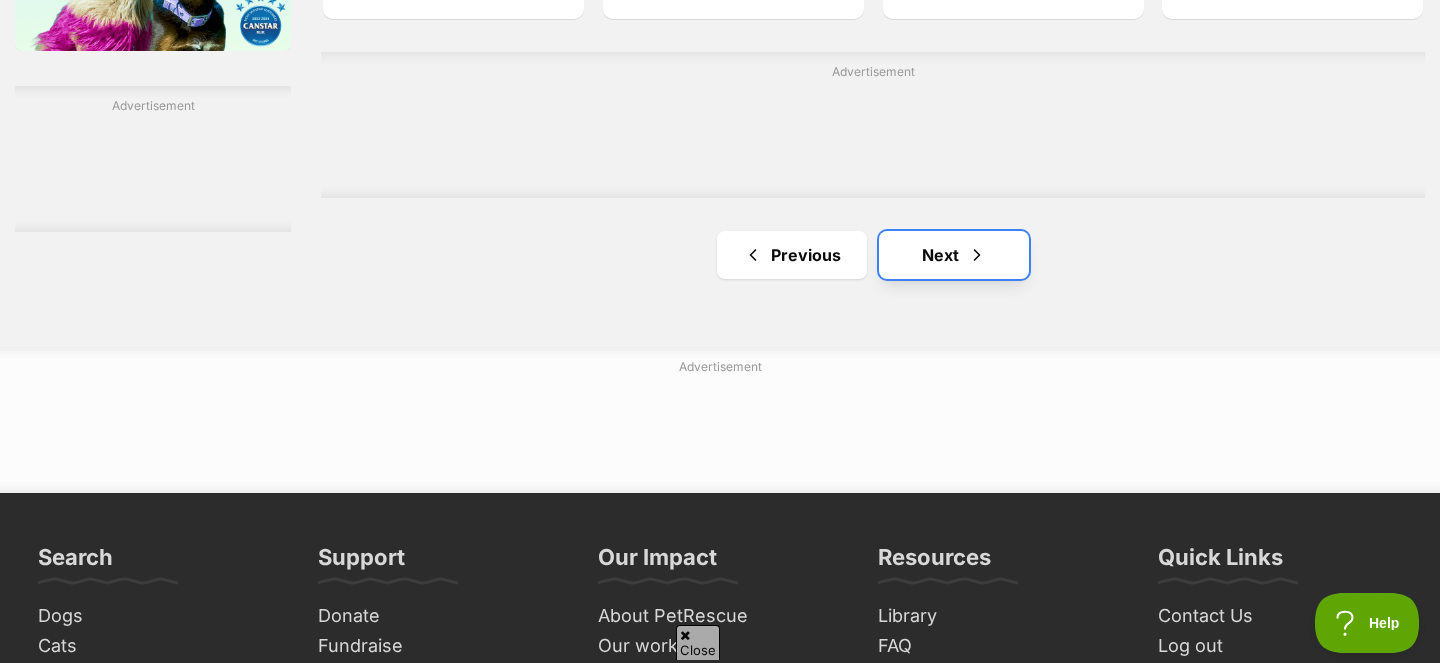 click on "Next" at bounding box center [954, 255] 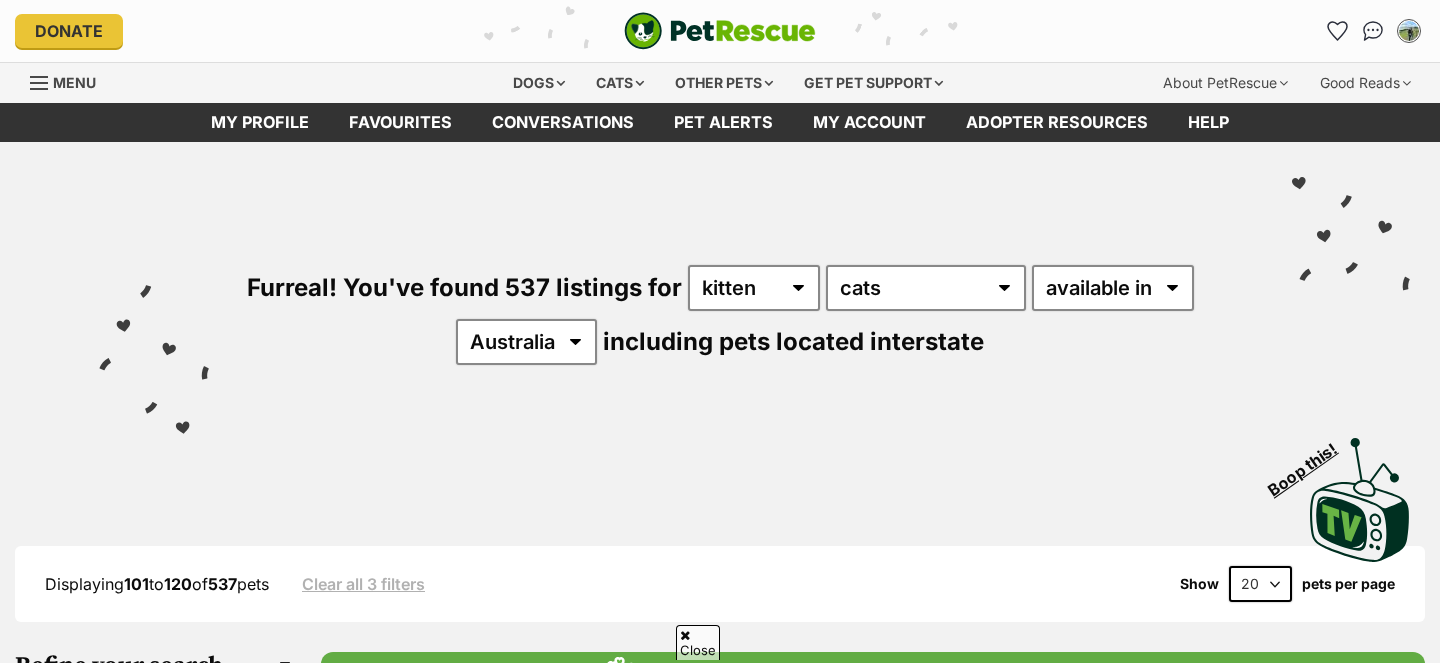 scroll, scrollTop: 404, scrollLeft: 0, axis: vertical 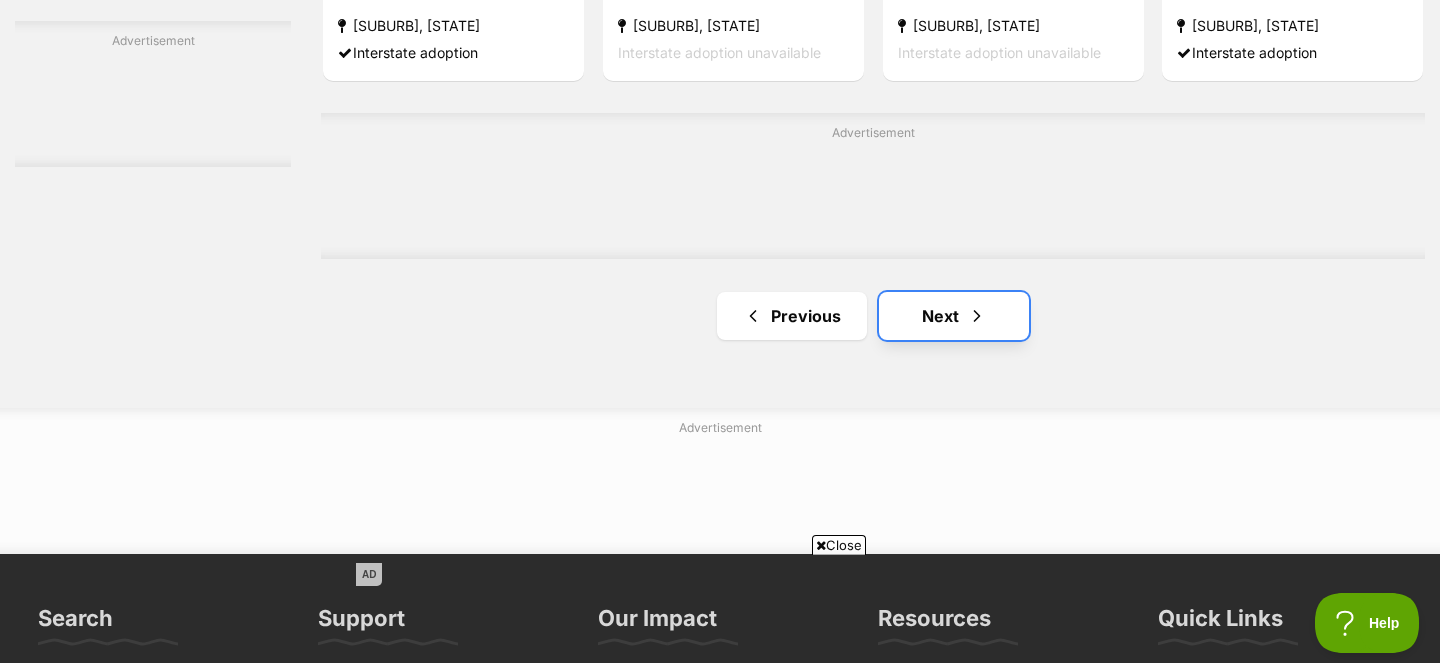 click at bounding box center (977, 316) 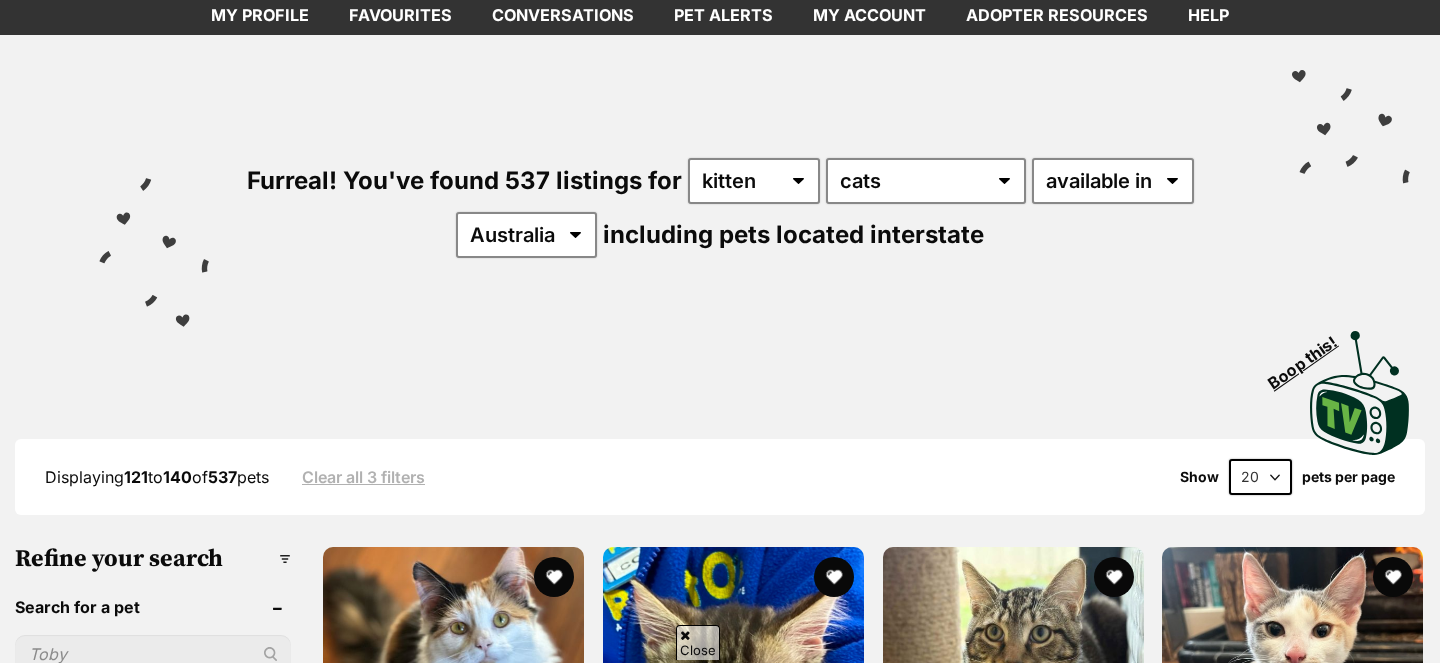 scroll, scrollTop: 512, scrollLeft: 0, axis: vertical 